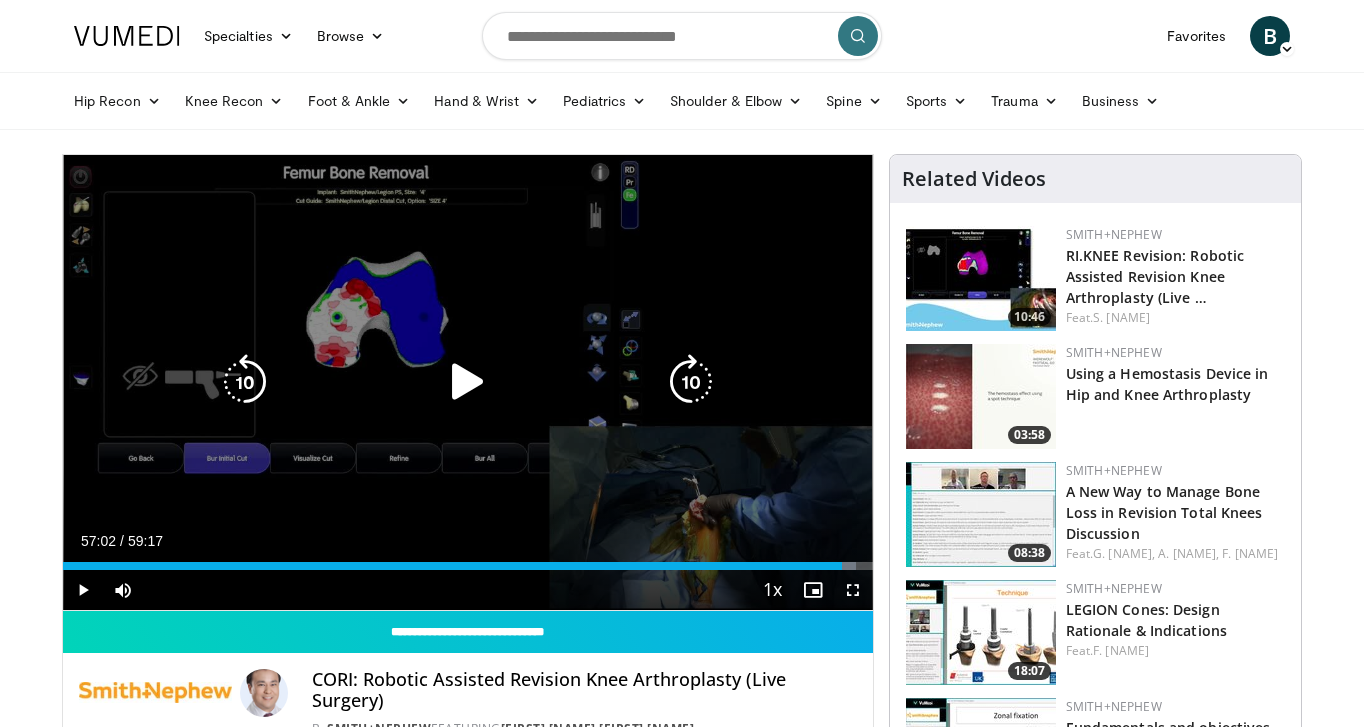 scroll, scrollTop: 0, scrollLeft: 0, axis: both 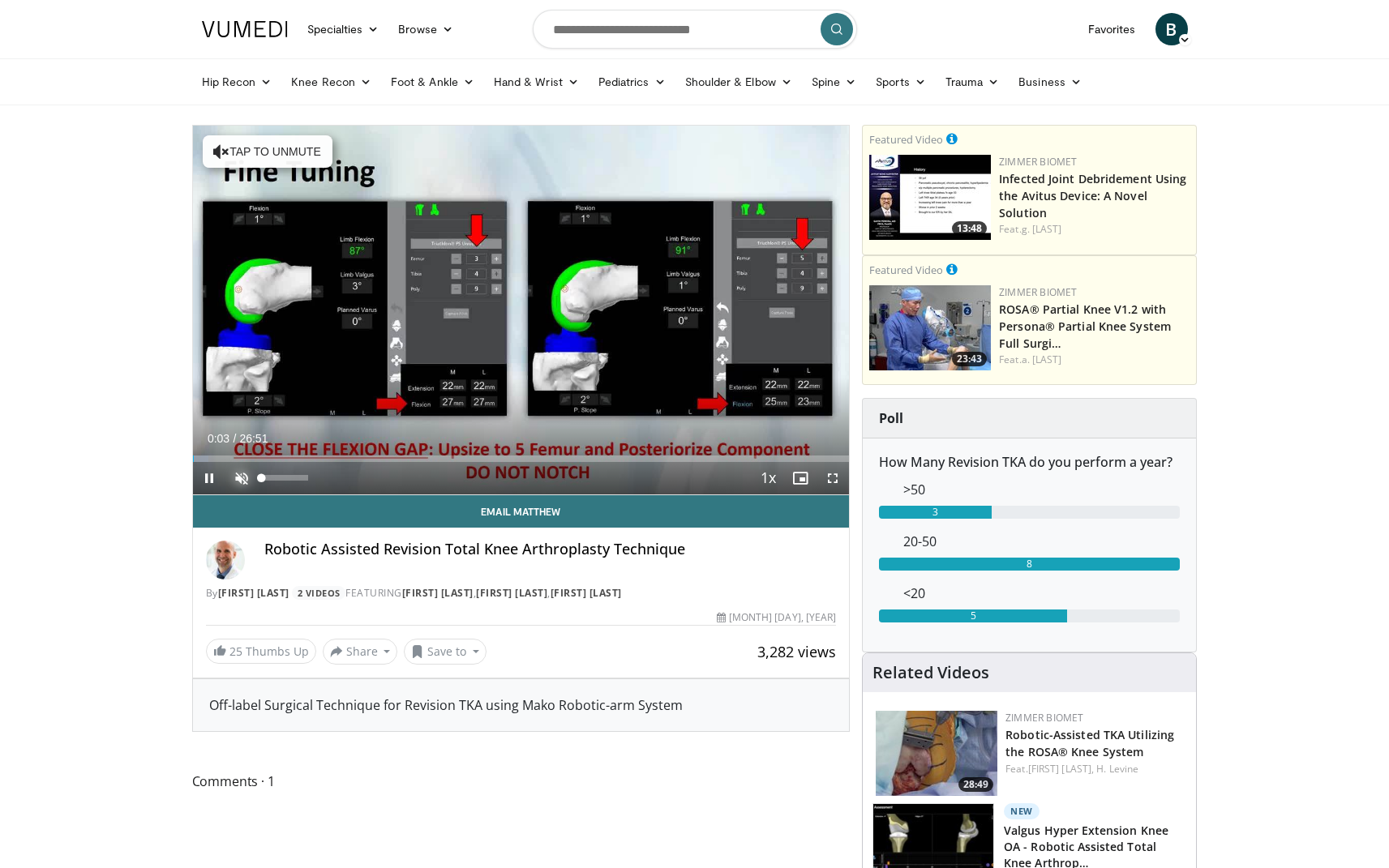 click at bounding box center [242, 478] 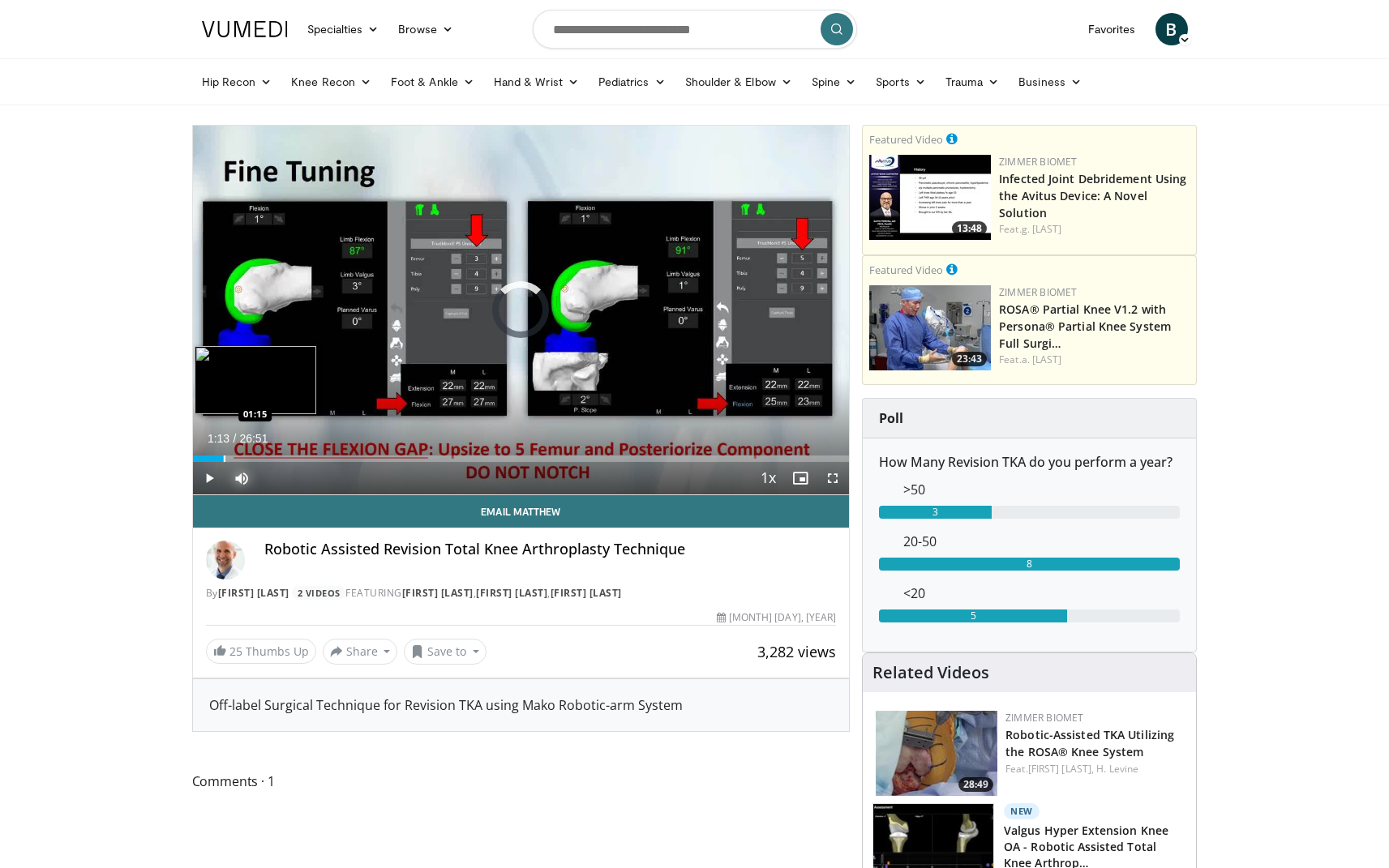 click at bounding box center [225, 459] 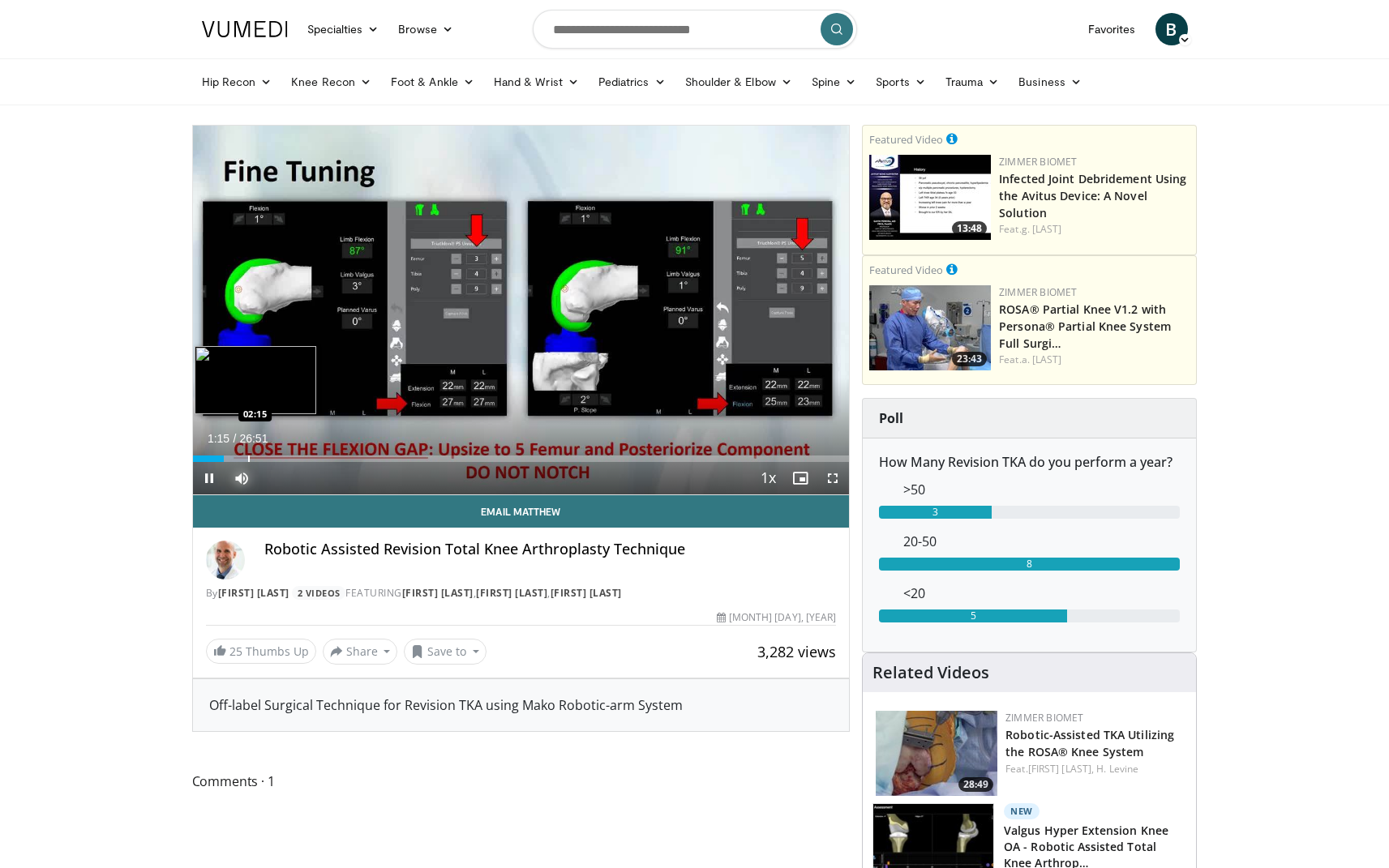click at bounding box center (249, 459) 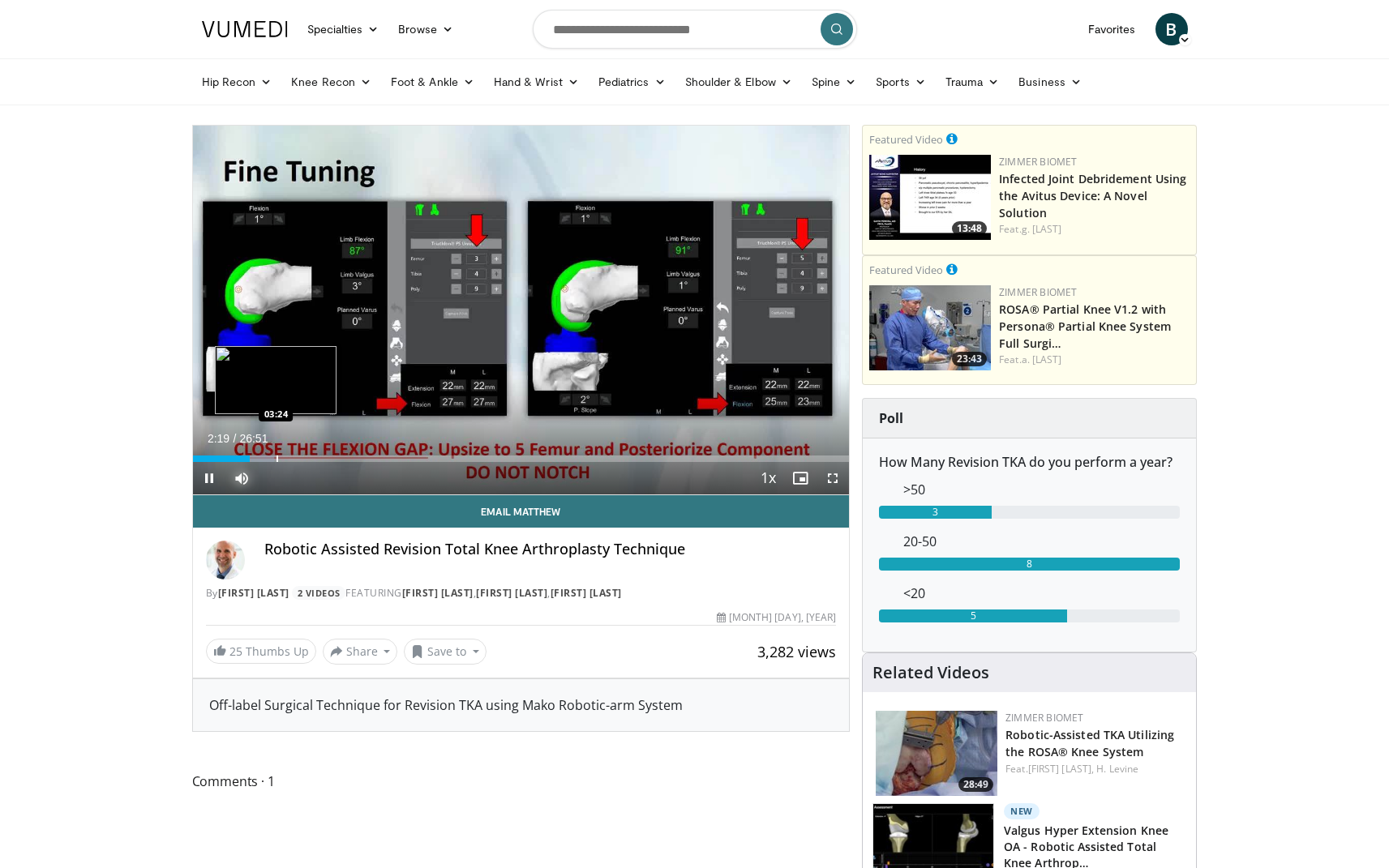 click at bounding box center (277, 459) 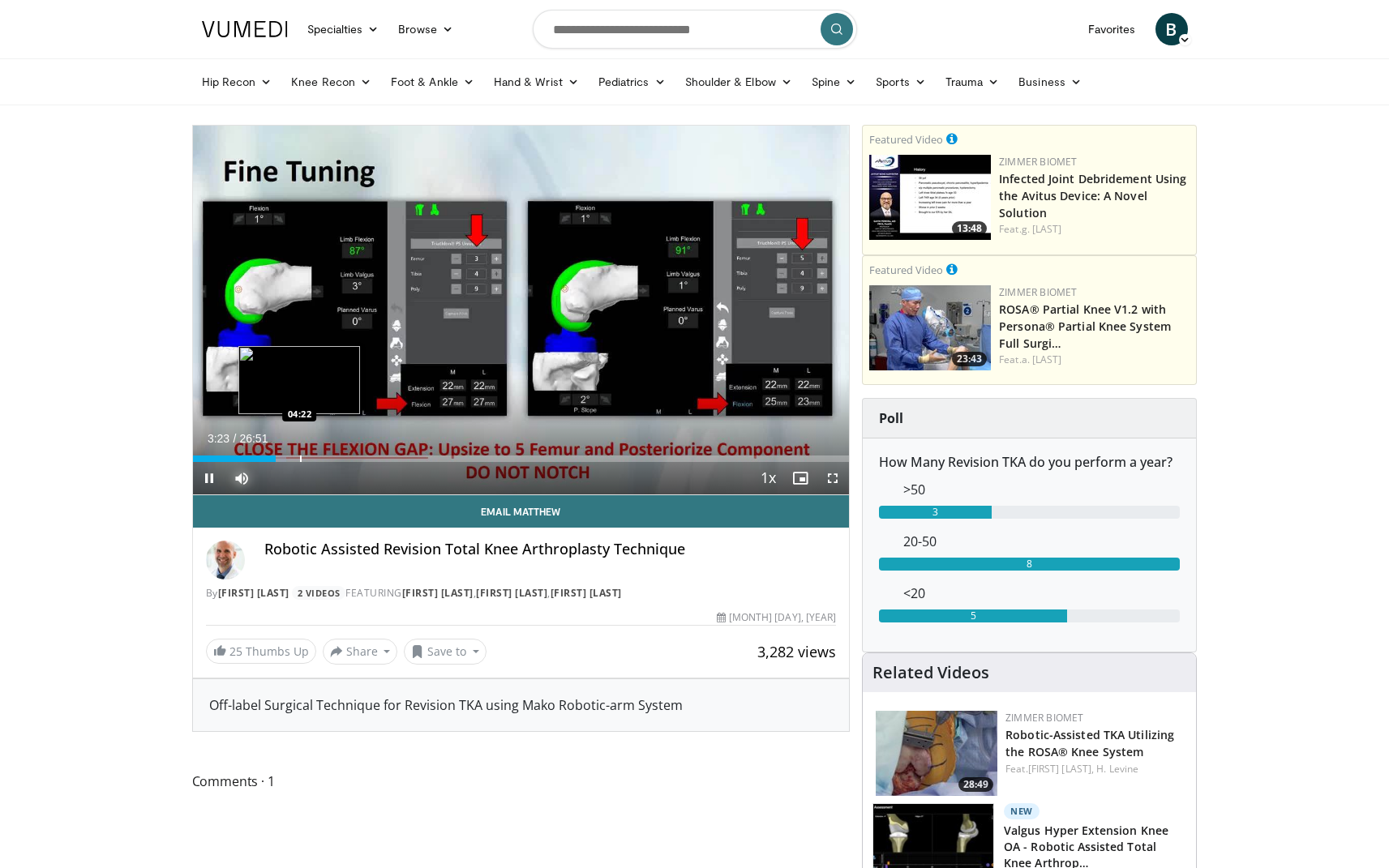 click at bounding box center (301, 459) 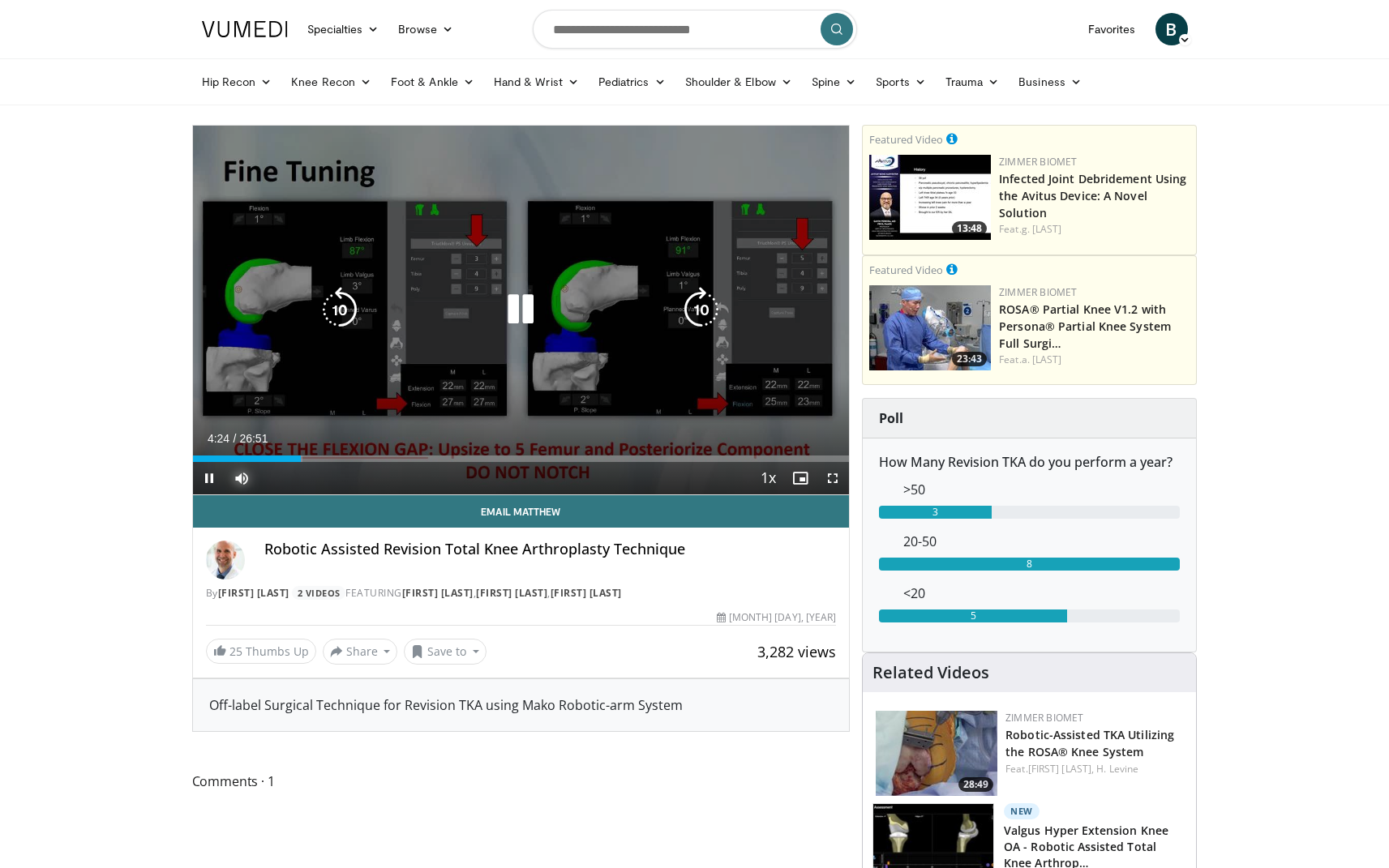click on "Loaded :  16.75% 04:24 05:06" at bounding box center (521, 454) 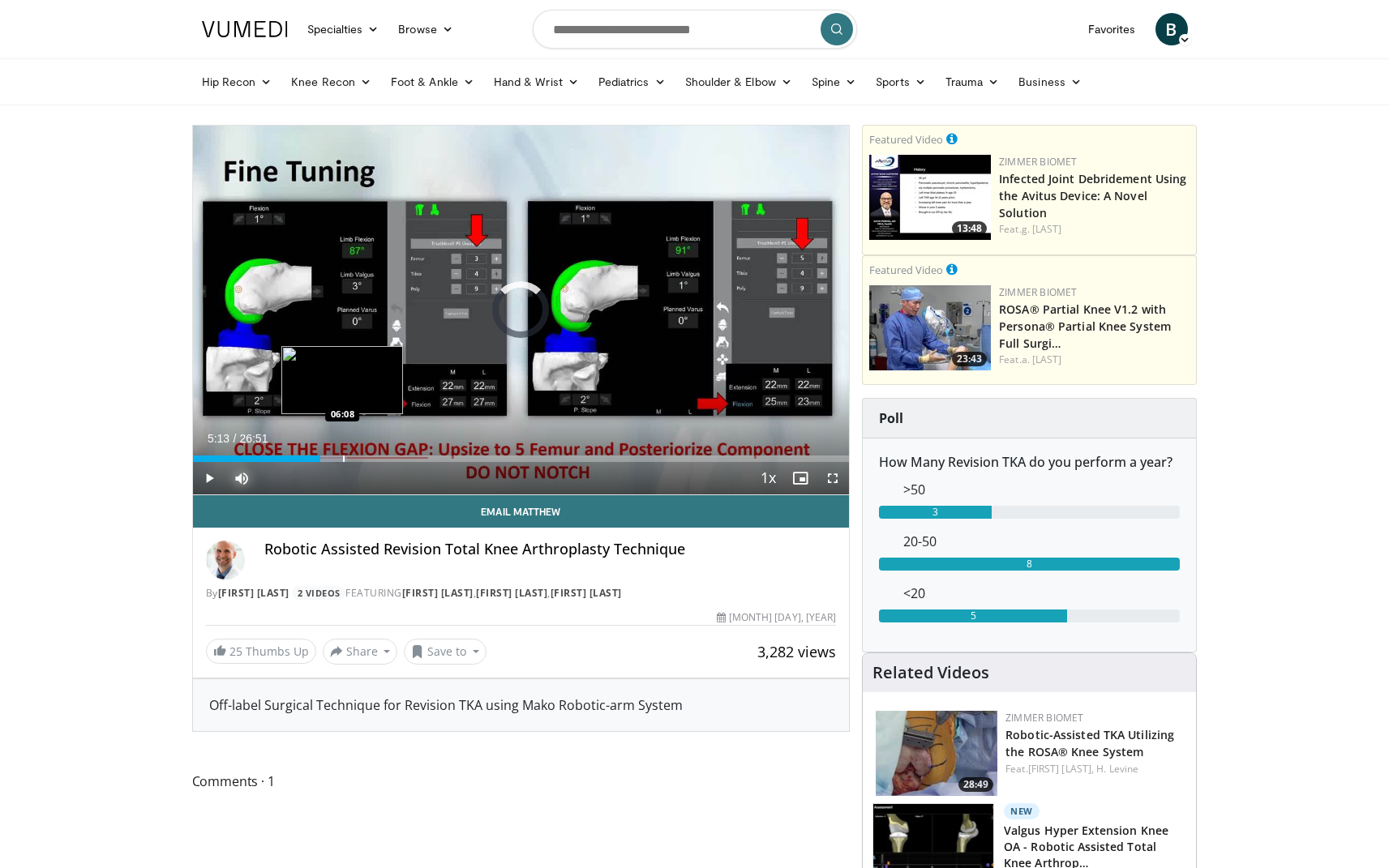 click at bounding box center [344, 459] 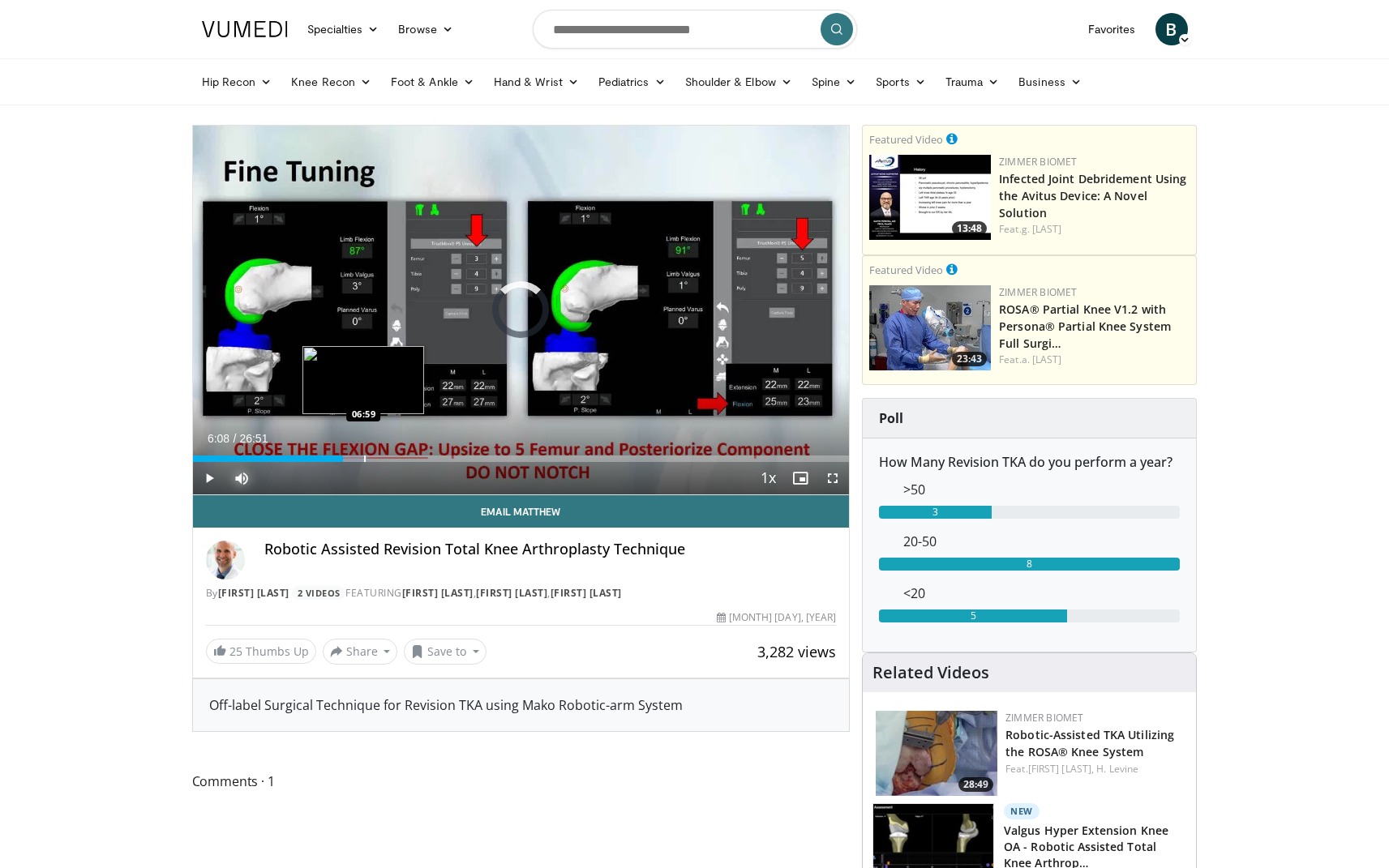 click at bounding box center [365, 459] 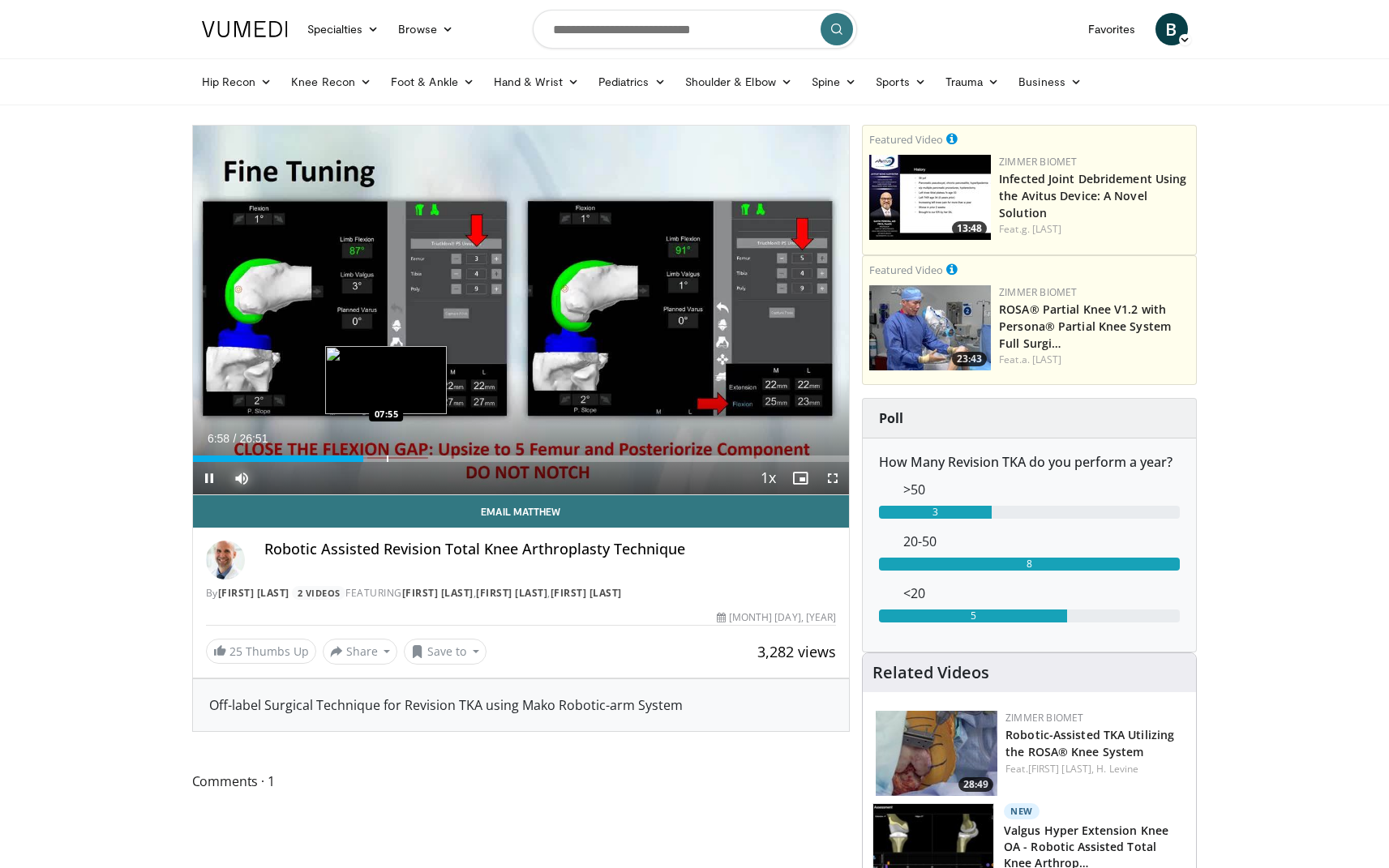 click at bounding box center [388, 459] 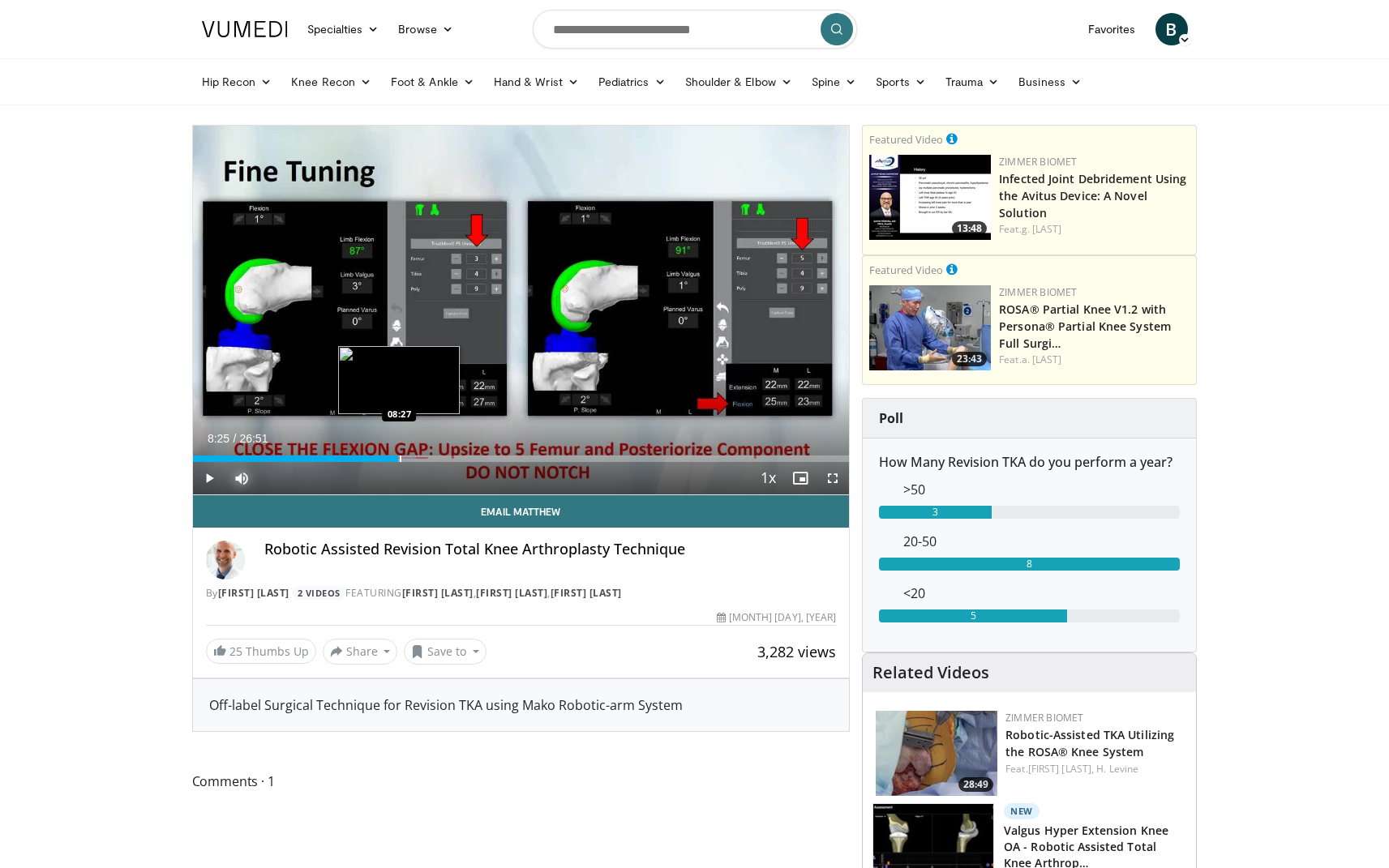 click at bounding box center [401, 459] 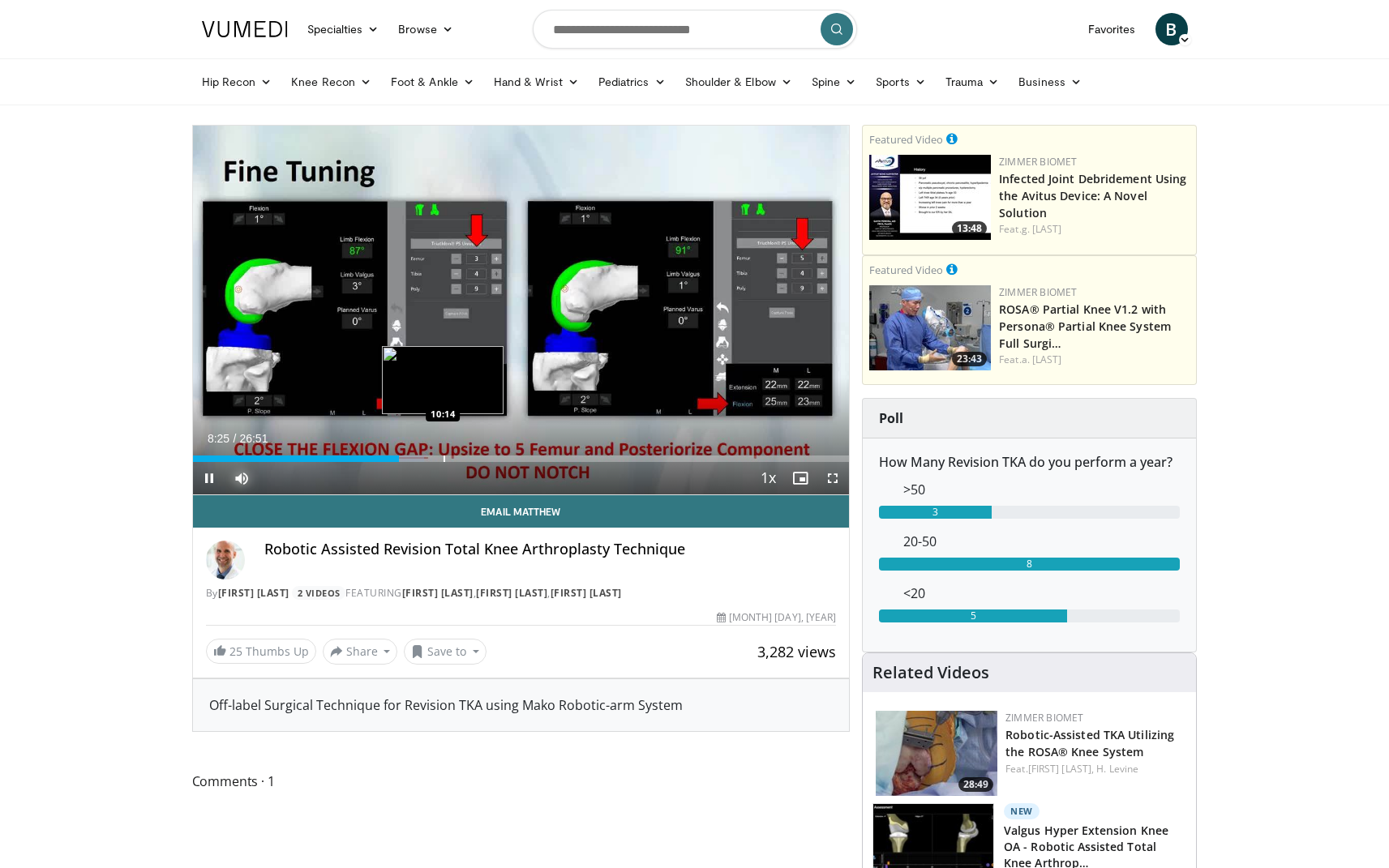 click at bounding box center (444, 459) 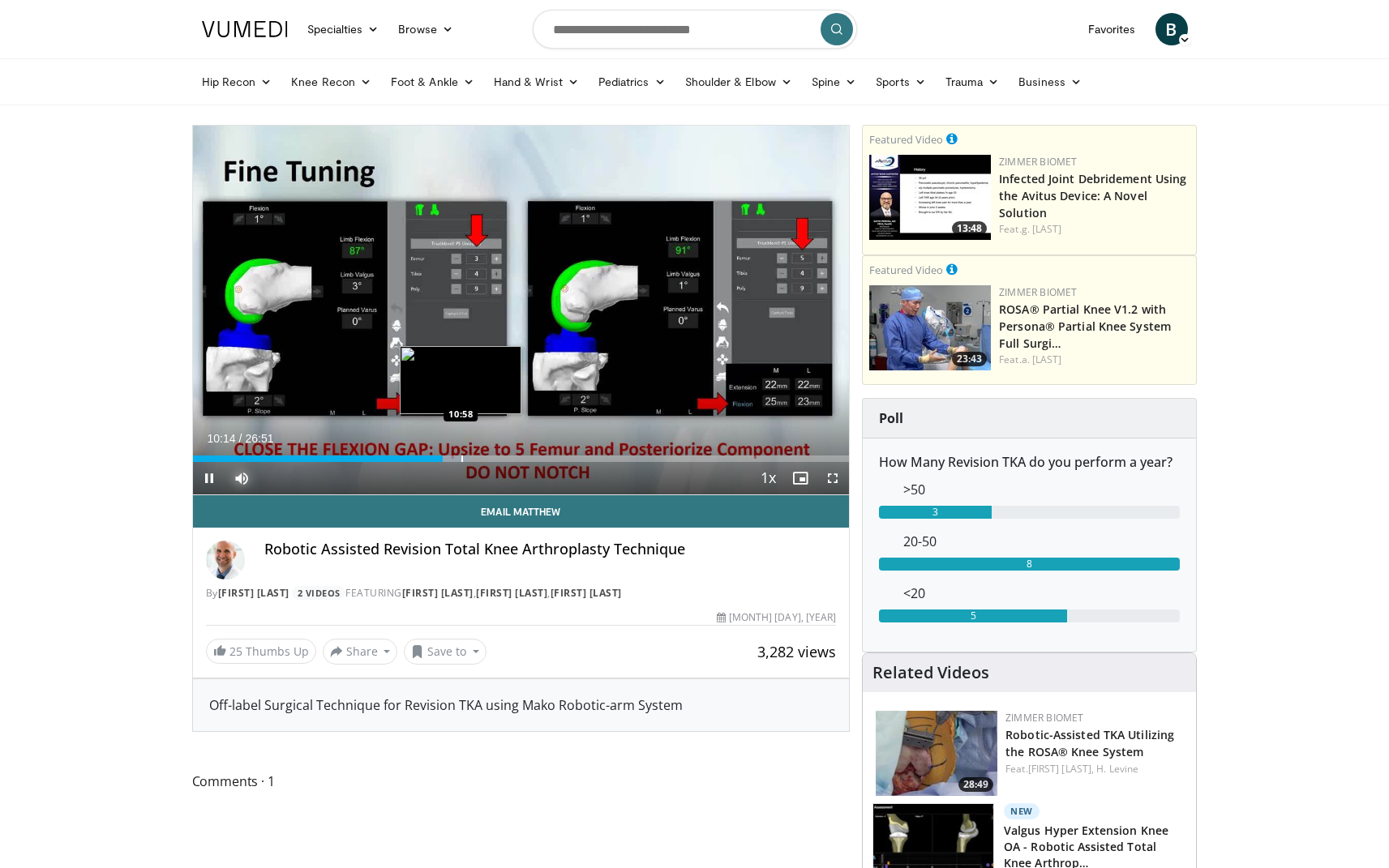 click at bounding box center (462, 459) 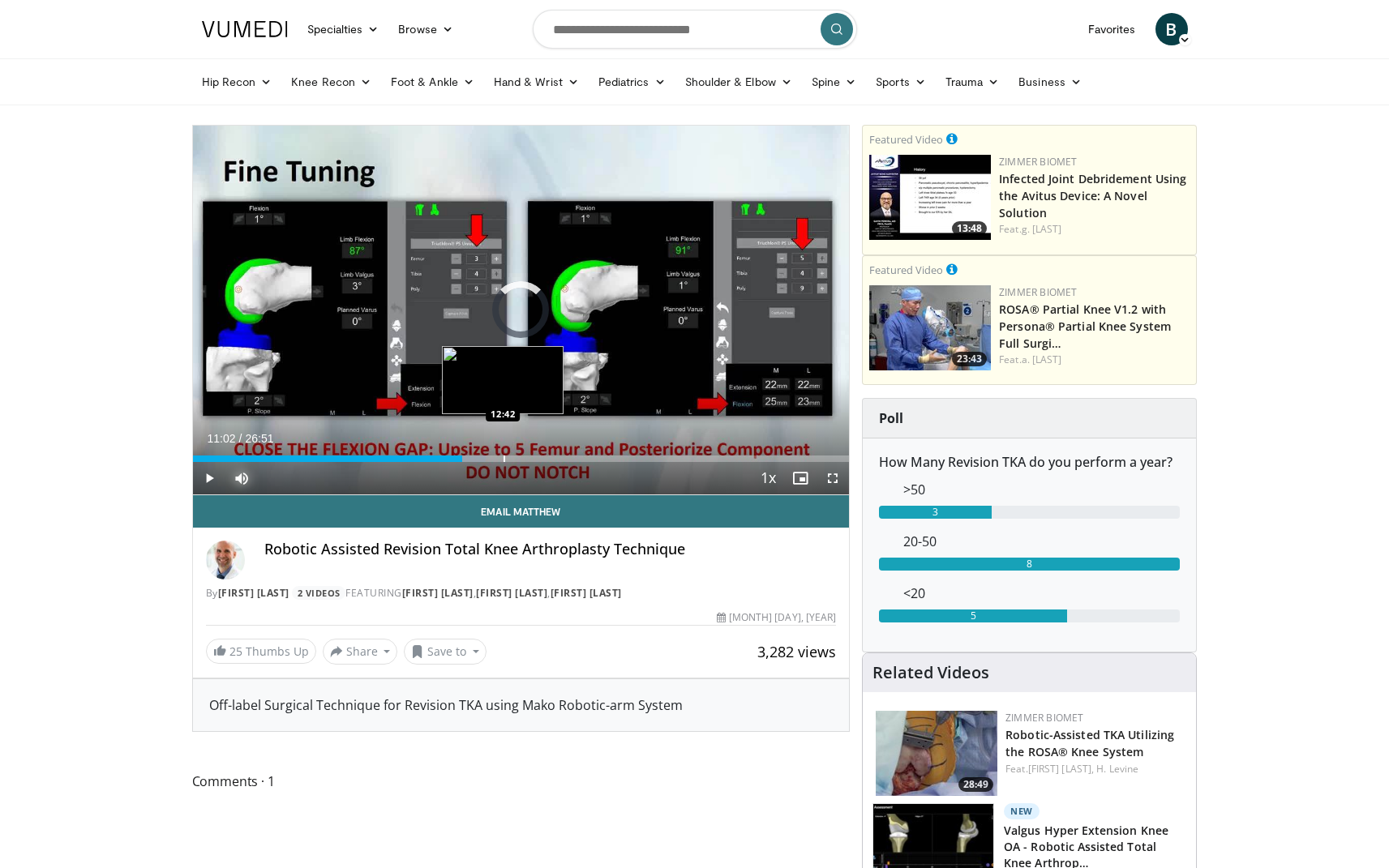 click at bounding box center (504, 459) 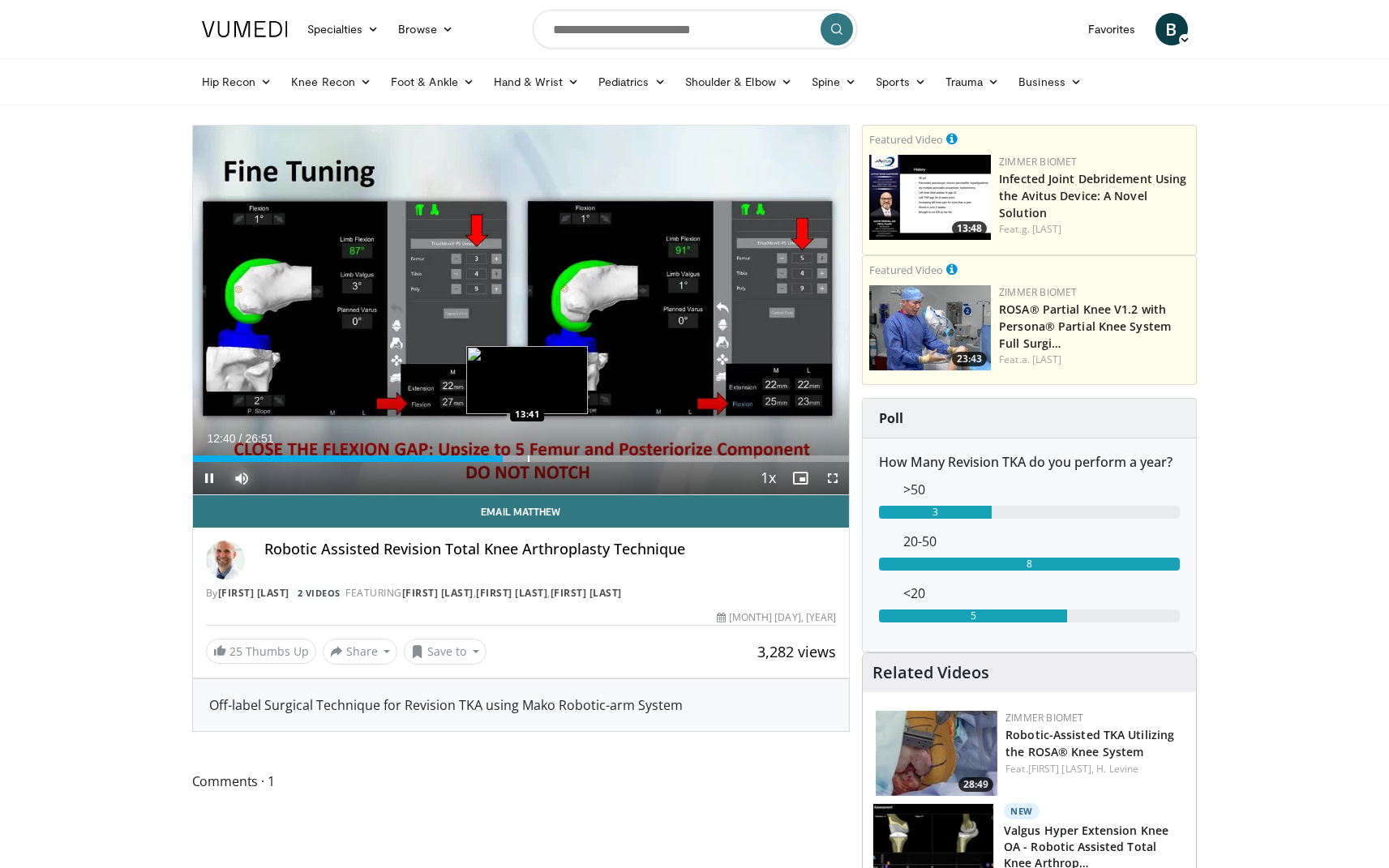 click at bounding box center (529, 459) 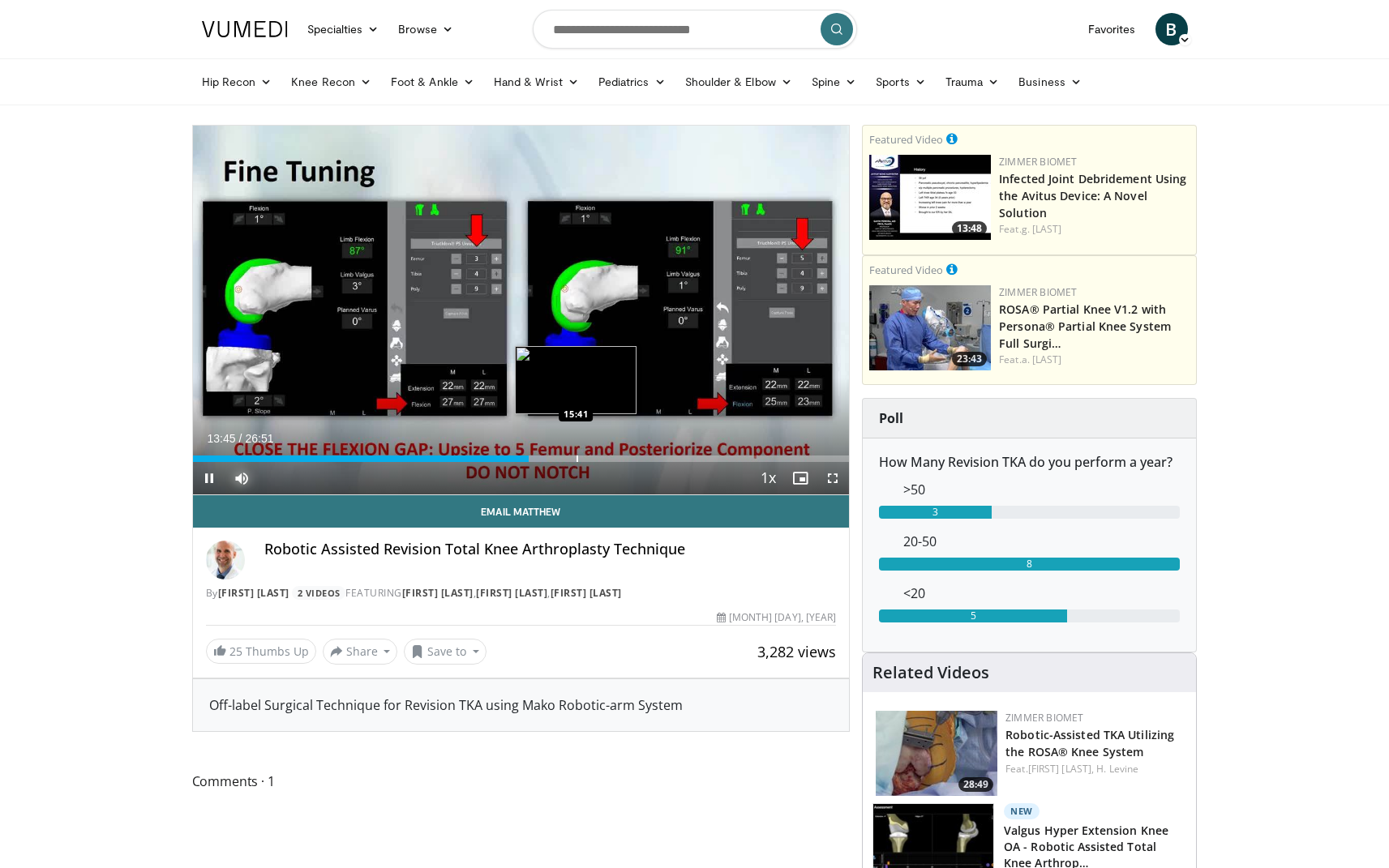 click on "Loaded :  53.89% 13:45 15:41" at bounding box center [521, 454] 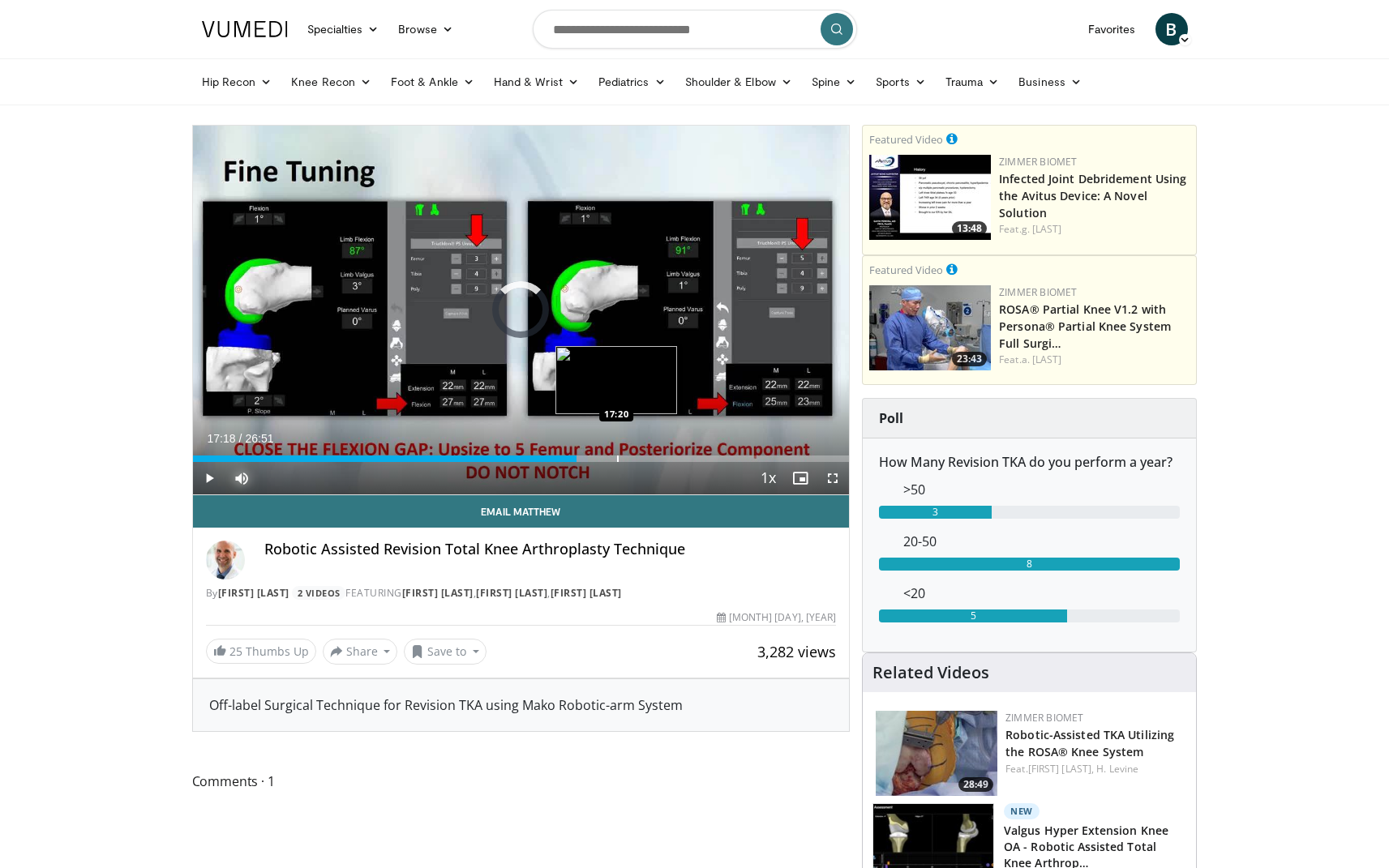 click at bounding box center [618, 459] 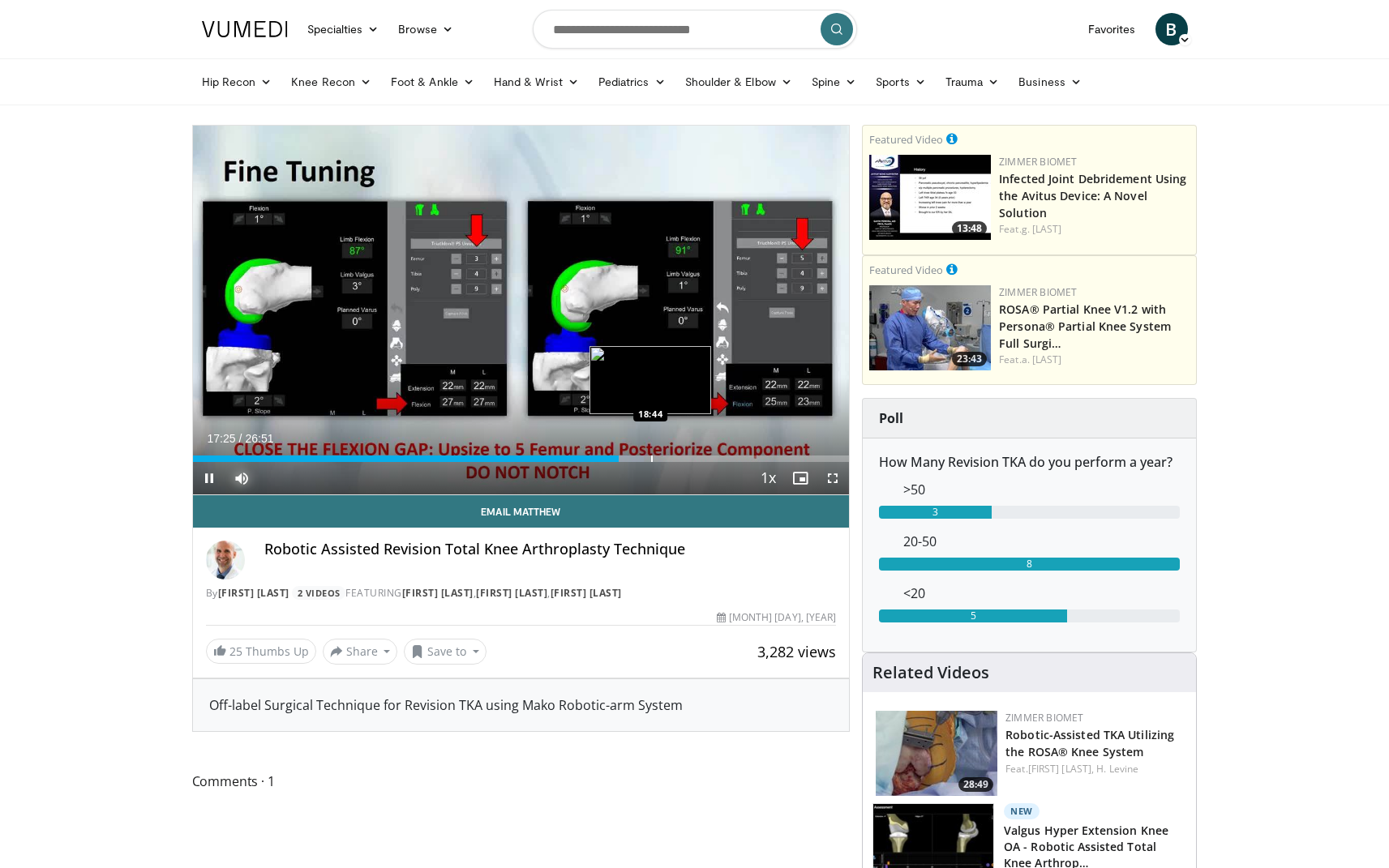 click at bounding box center [652, 459] 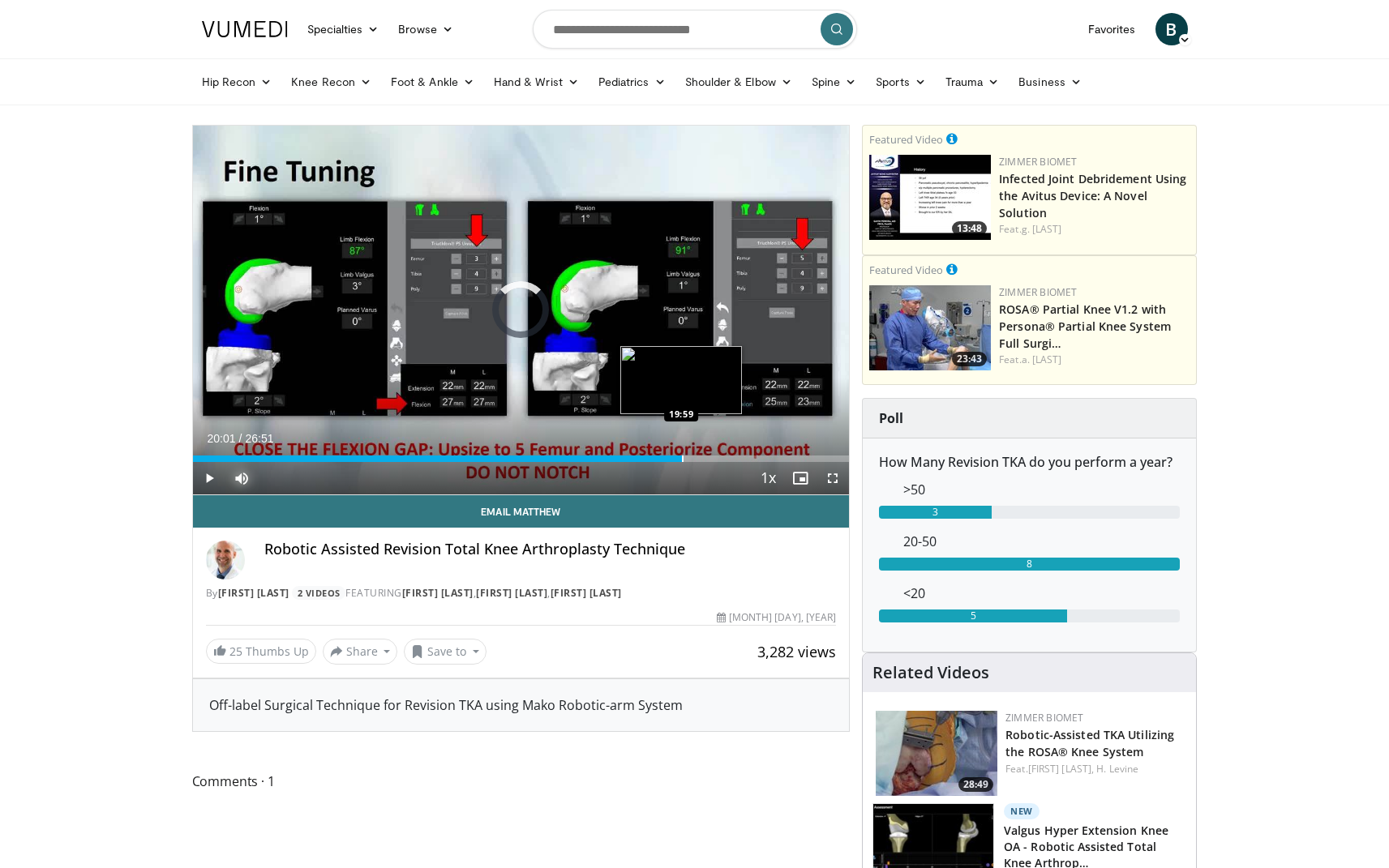 click at bounding box center [683, 459] 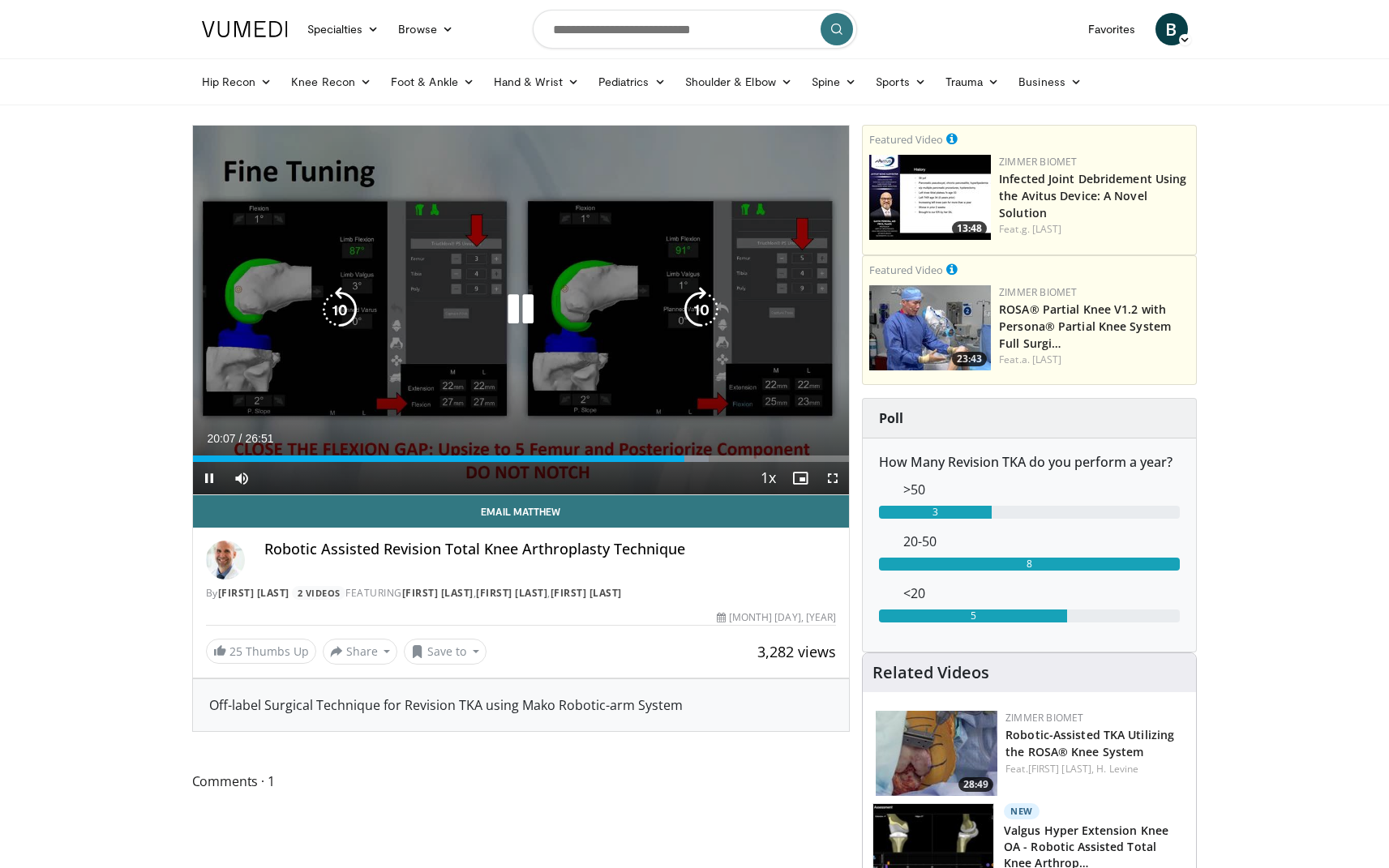 click at bounding box center (521, 310) 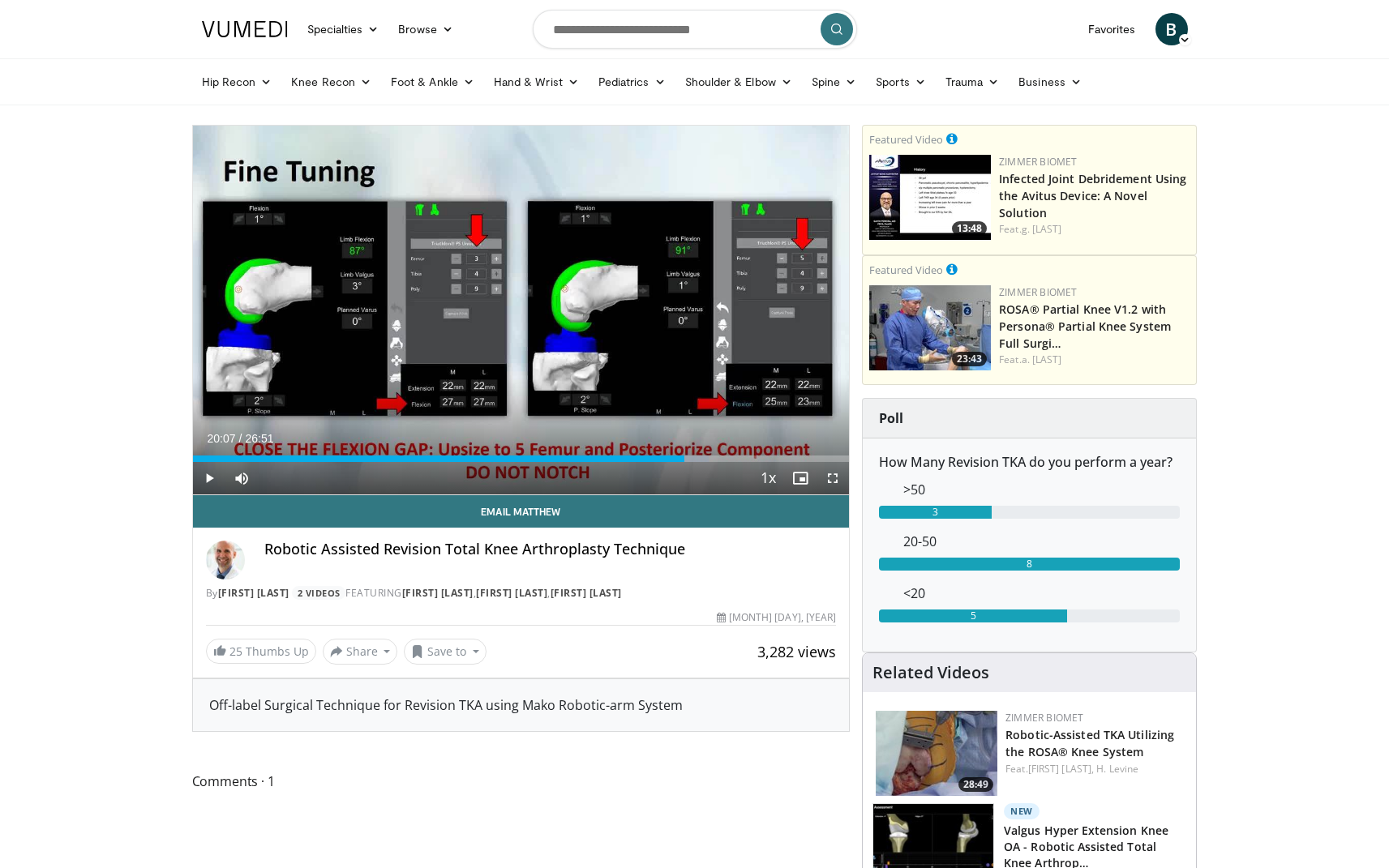 click on "Specialties
Adult & Family Medicine
Allergy, Asthma, Immunology
Anesthesiology
Cardiology
Dental
Dermatology
Endocrinology
Gastroenterology & Hepatology
General Surgery
Hematology & Oncology
Infectious Disease
Nephrology
Neurology
Neurosurgery
Obstetrics & Gynecology
Ophthalmology
Oral Maxillofacial
Orthopaedics
Otolaryngology
Pediatrics
Plastic Surgery
Podiatry
Psychiatry
Pulmonology
Radiation Oncology
Radiology
Rheumatology
Urology" at bounding box center (694, 1414) 